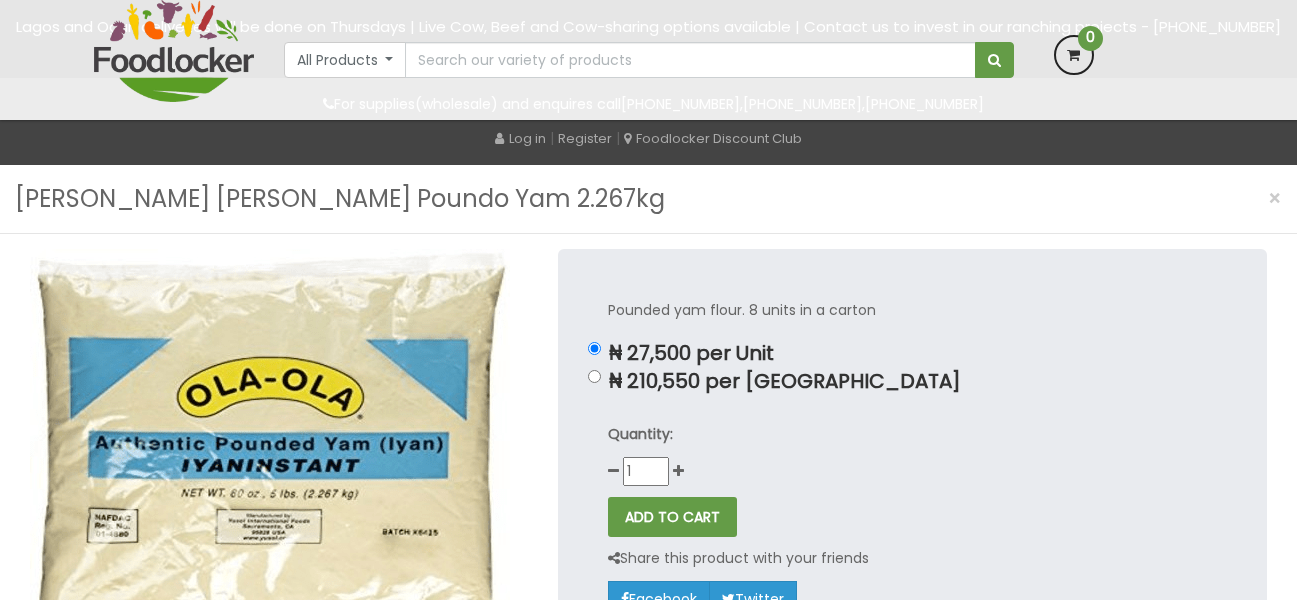 scroll, scrollTop: 220, scrollLeft: 0, axis: vertical 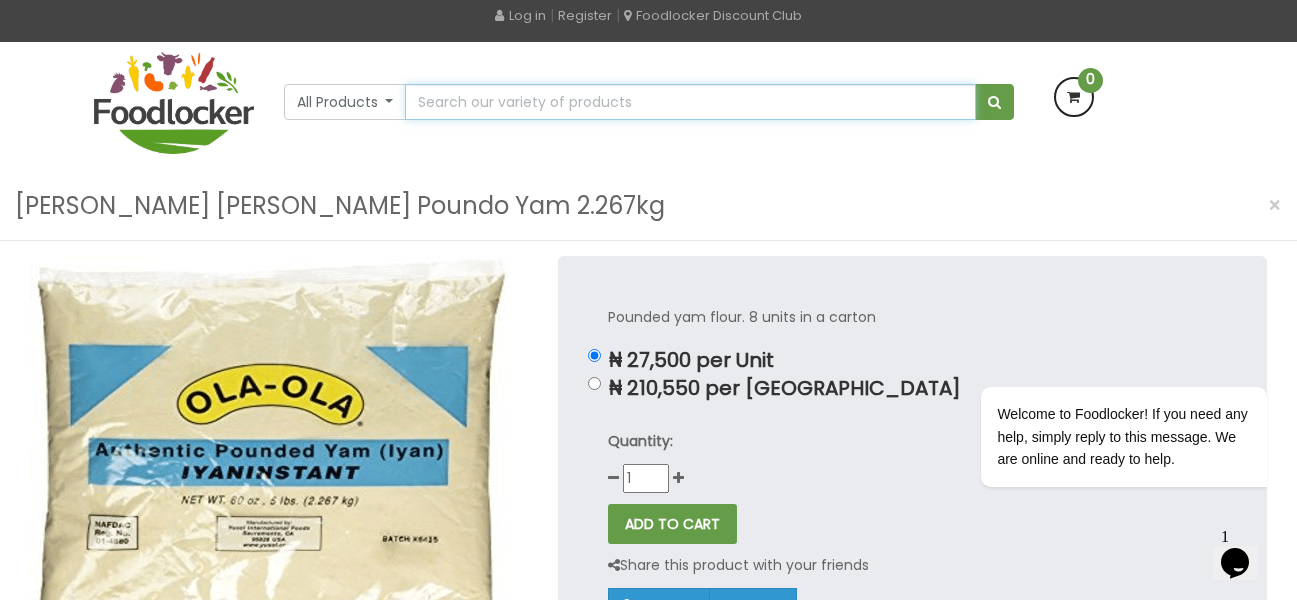 click at bounding box center [690, 102] 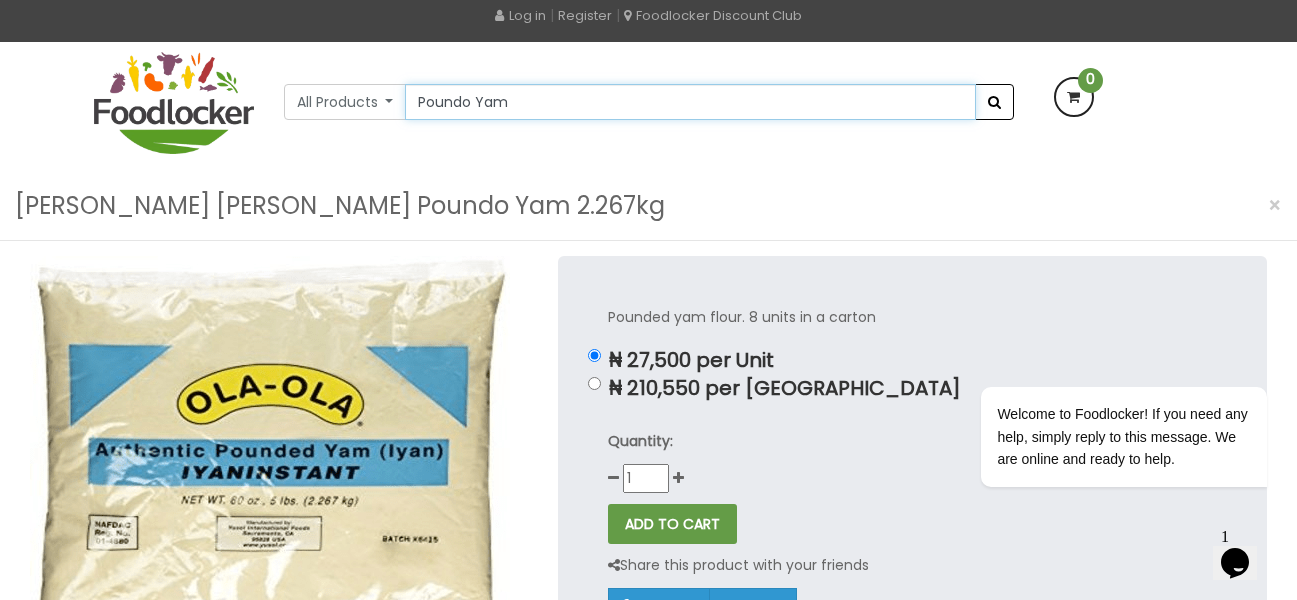 type on "Poundo Yam" 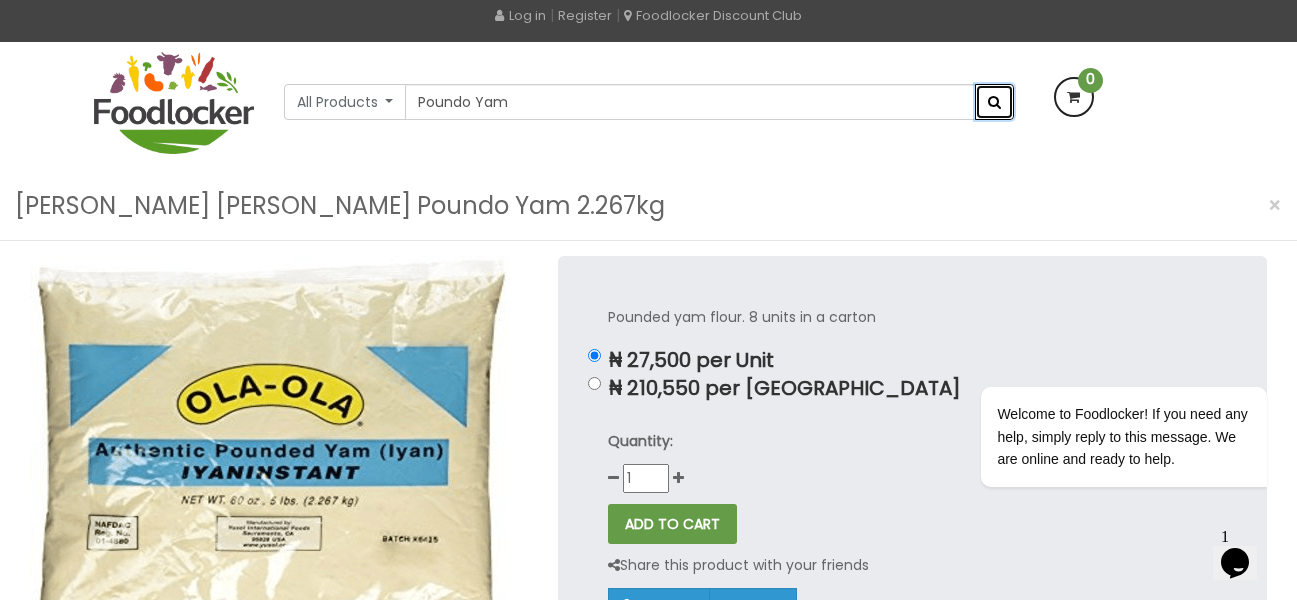 click at bounding box center [994, 102] 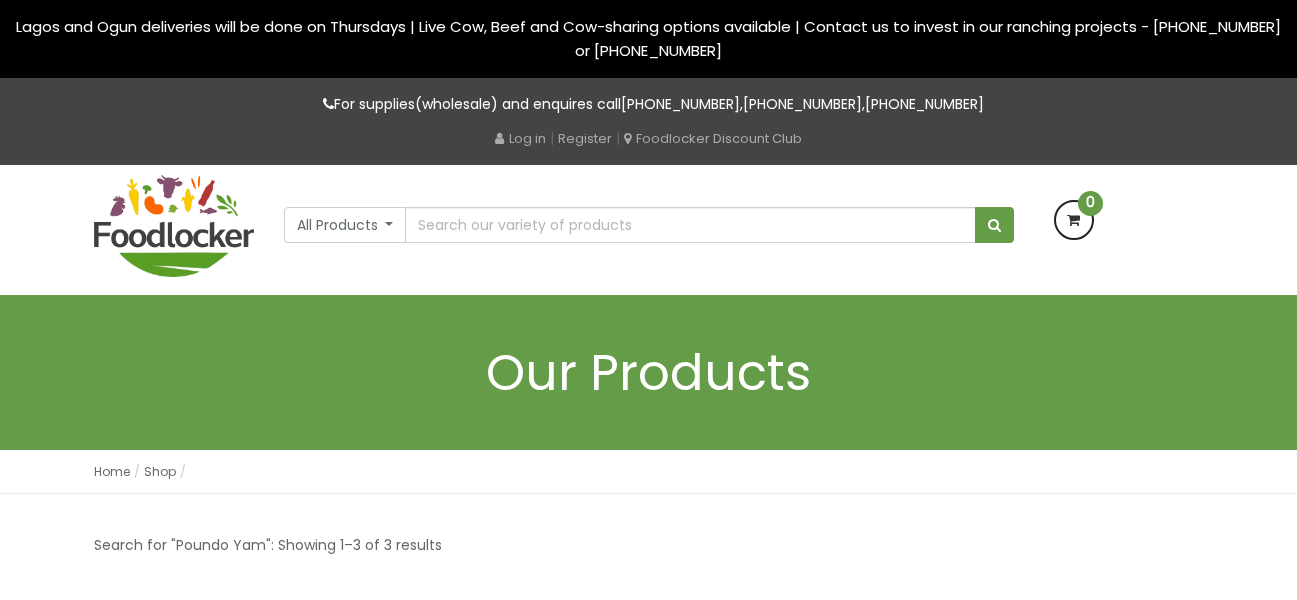 scroll, scrollTop: 0, scrollLeft: 0, axis: both 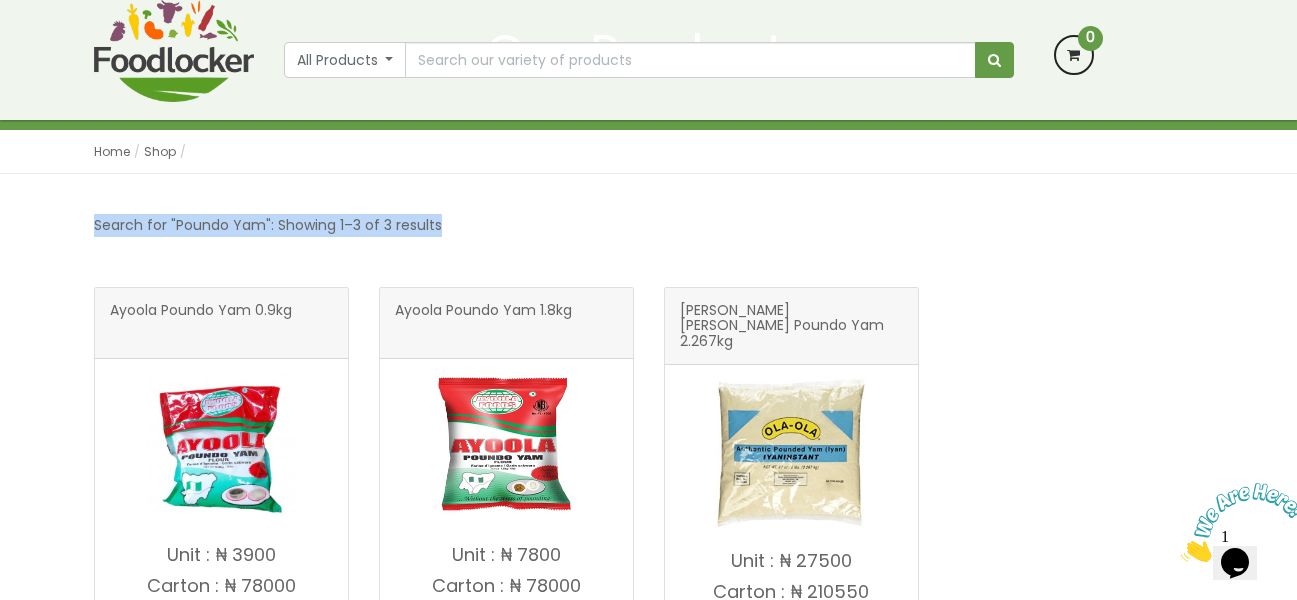 drag, startPoint x: 1180, startPoint y: 186, endPoint x: 1303, endPoint y: 157, distance: 126.37247 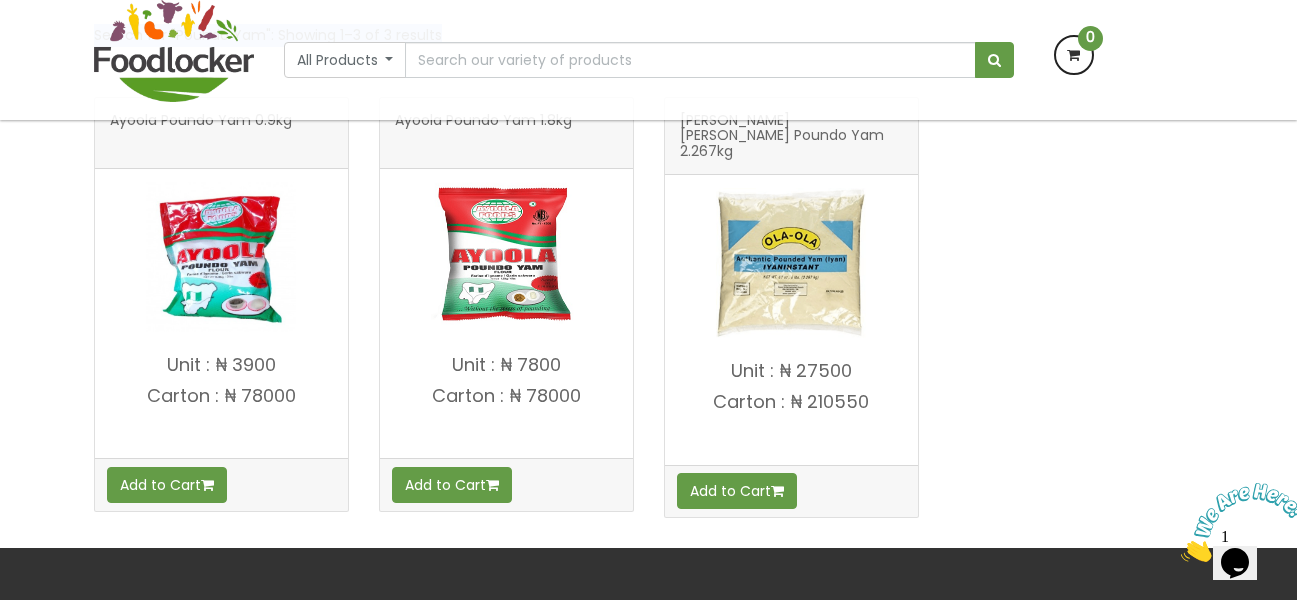 scroll, scrollTop: 398, scrollLeft: 0, axis: vertical 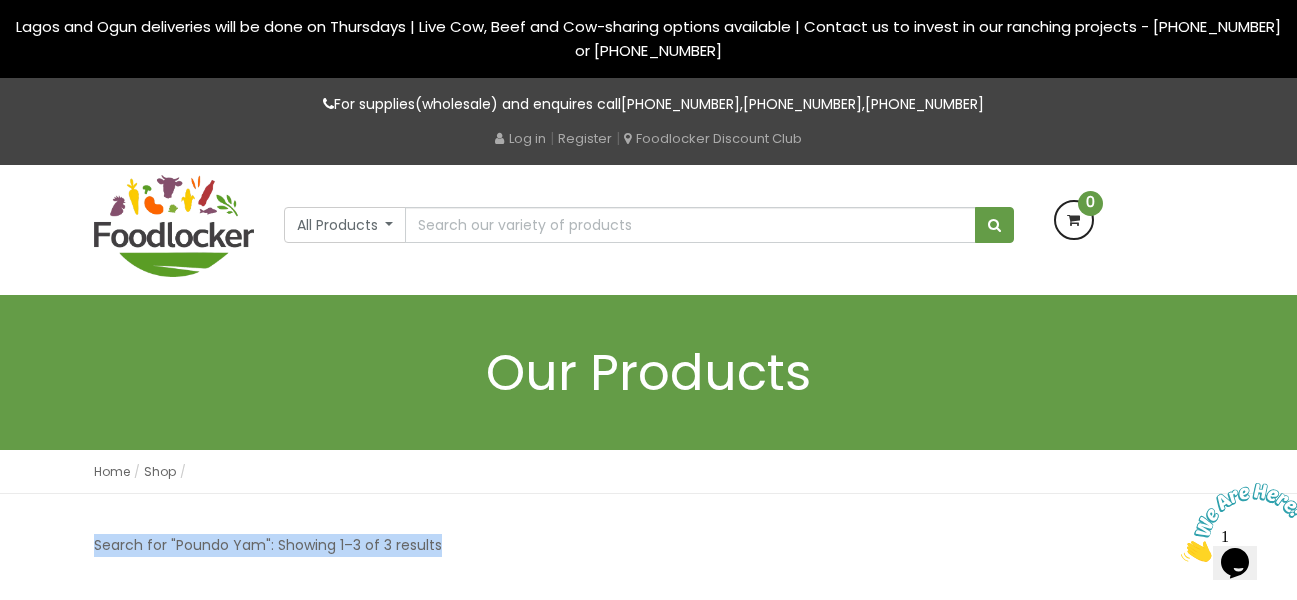click on "Search for "Poundo Yam": Showing 1–3 of 3 results
Ayoola Poundo Yam 0.9kg" at bounding box center [648, 1057] 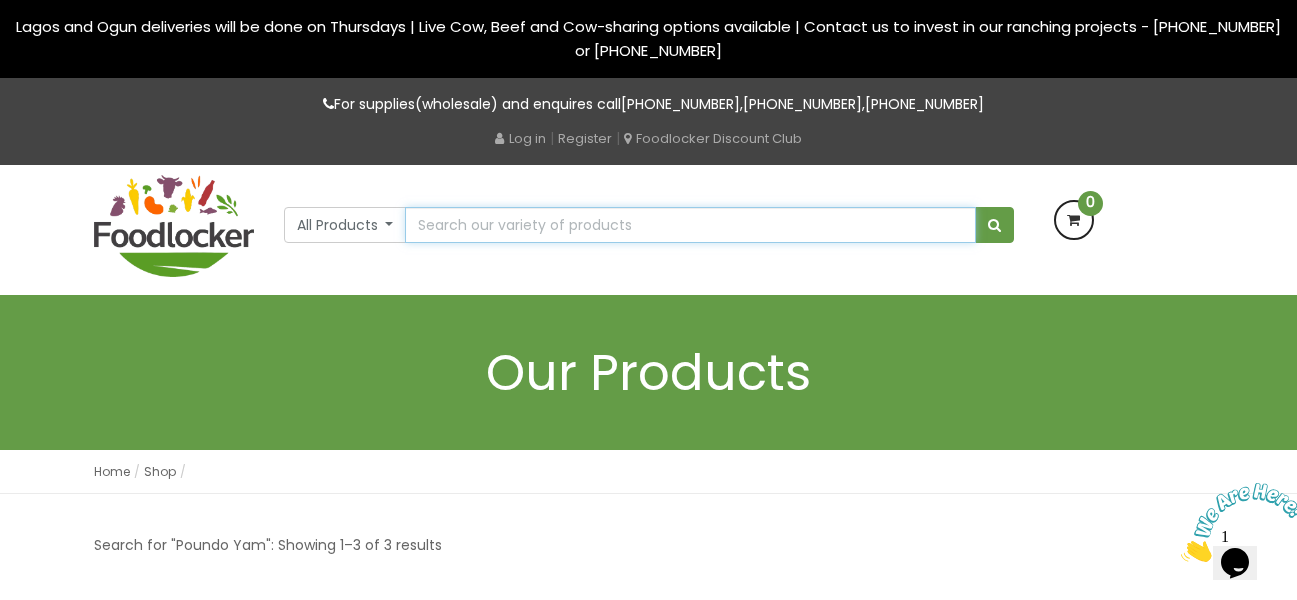click at bounding box center [690, 225] 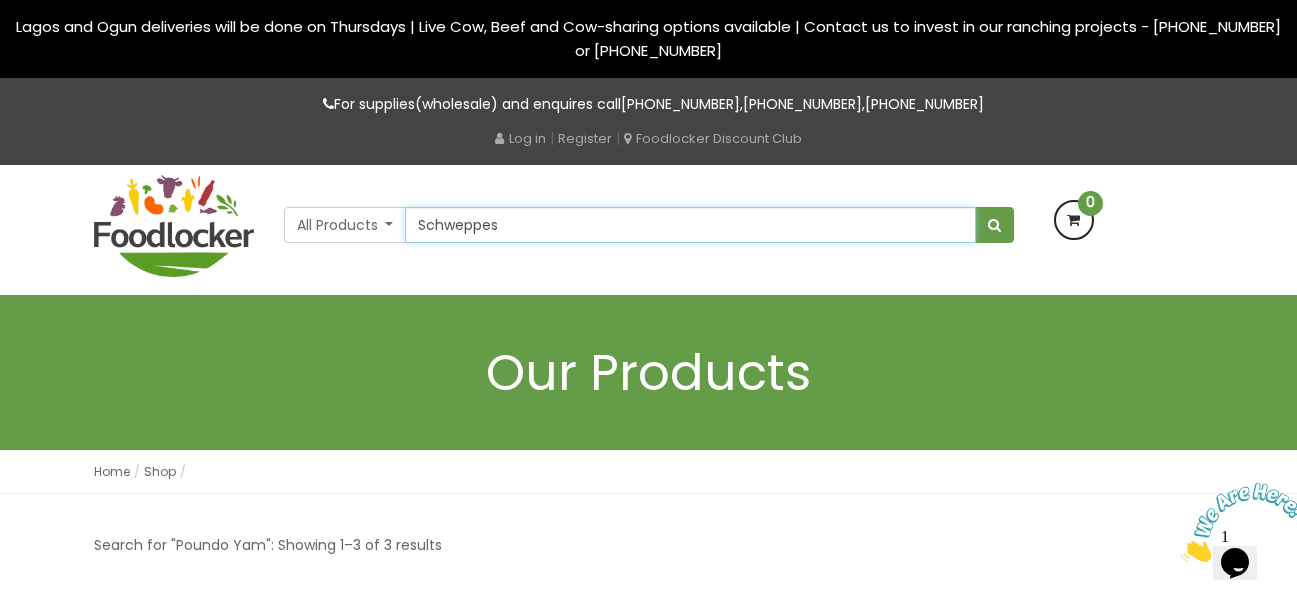 type on "Schweppes" 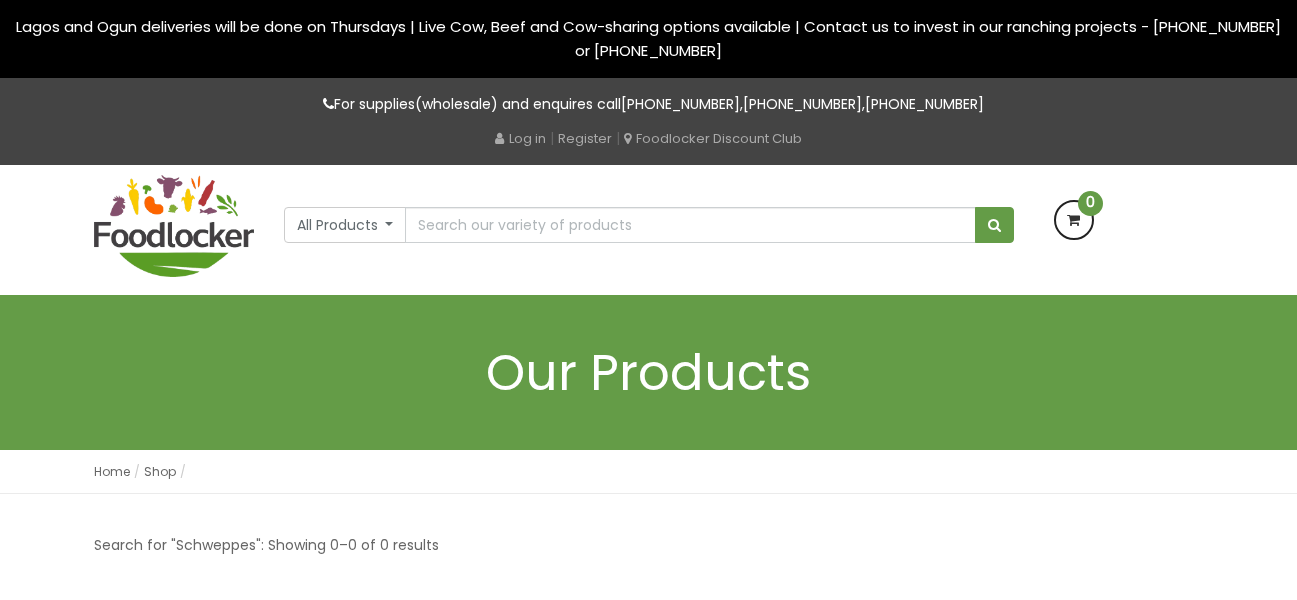 scroll, scrollTop: 0, scrollLeft: 0, axis: both 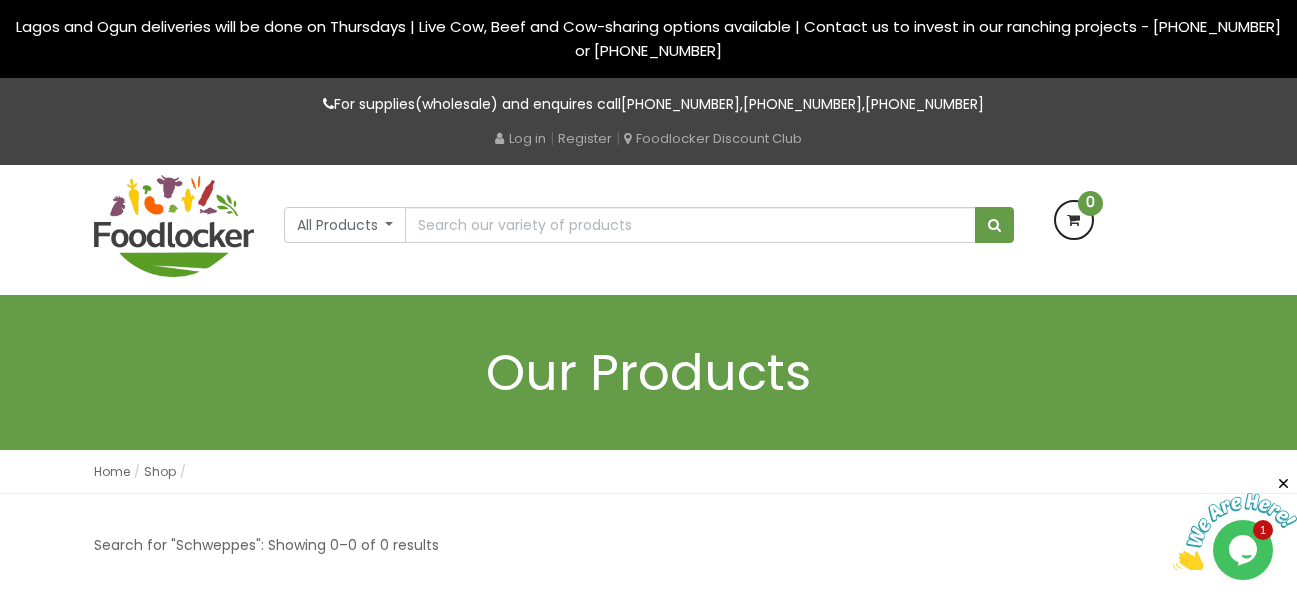 click at bounding box center (174, 226) 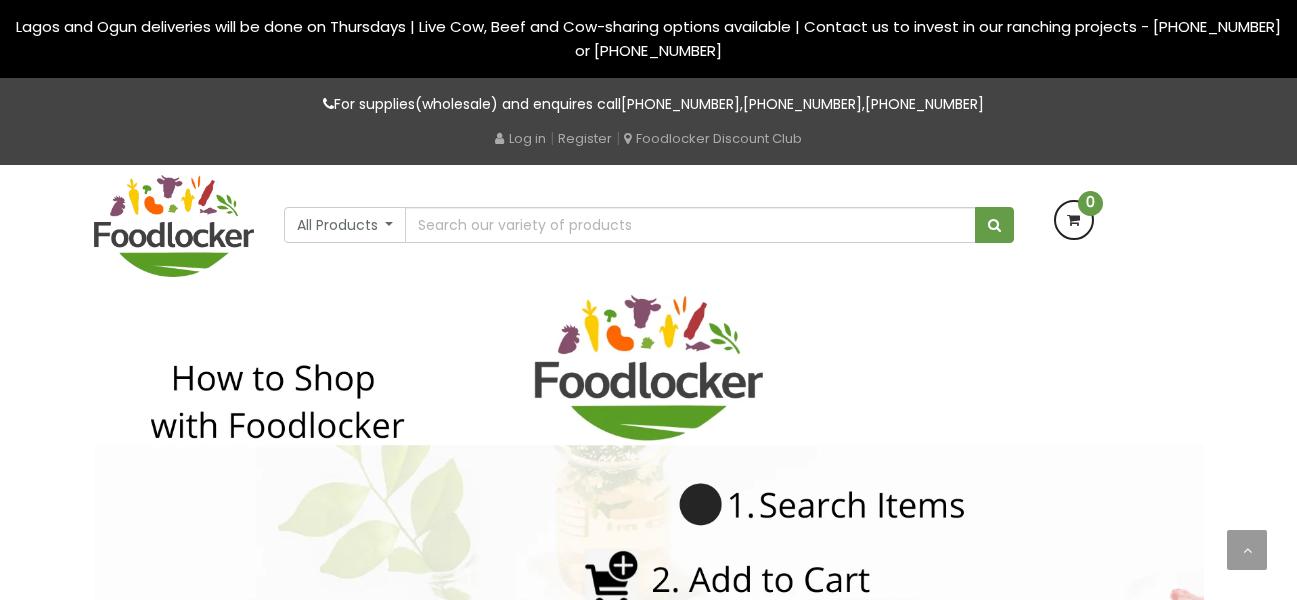 scroll, scrollTop: 0, scrollLeft: 0, axis: both 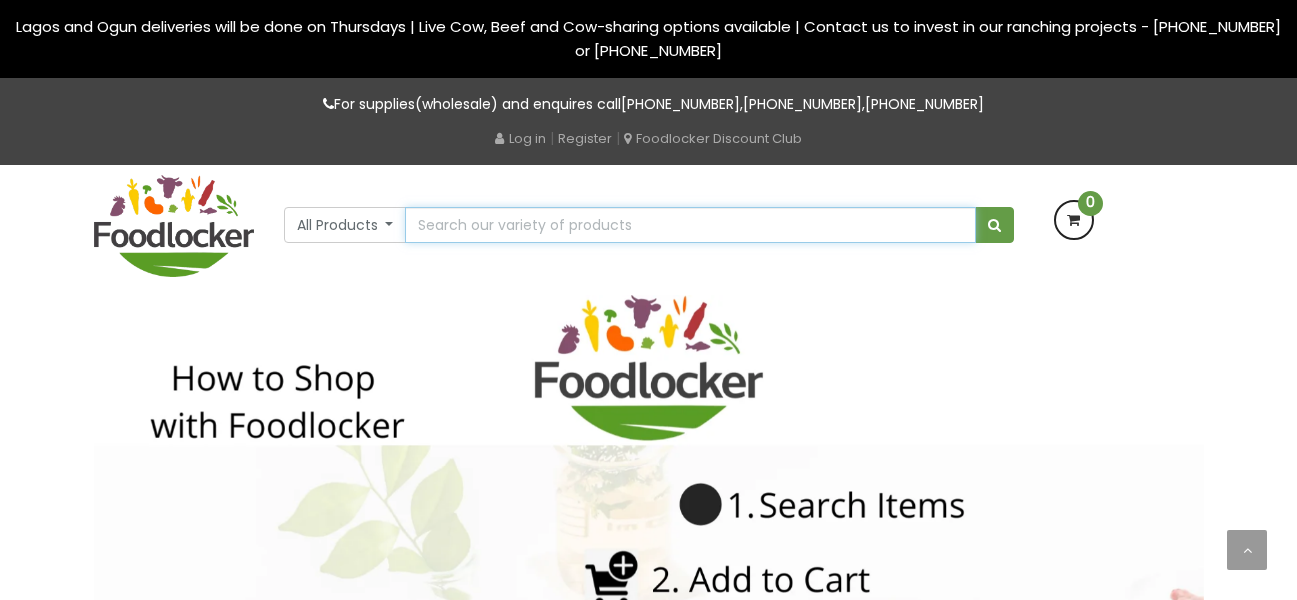 click at bounding box center [690, 225] 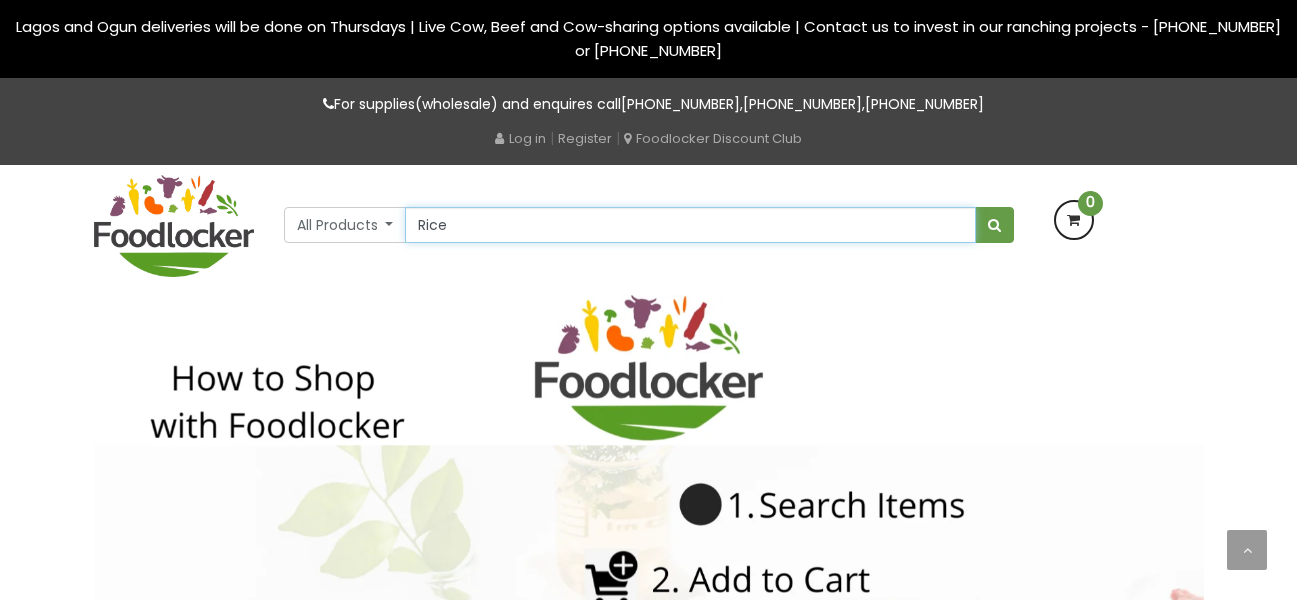 type on "Rice" 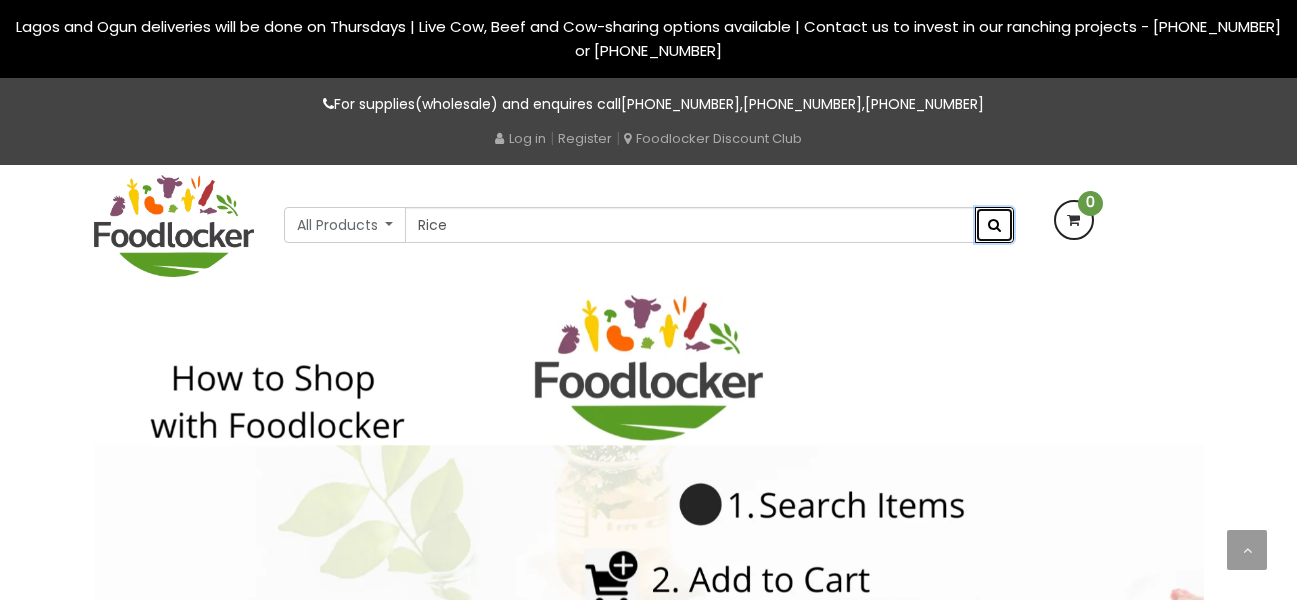 click at bounding box center [994, 225] 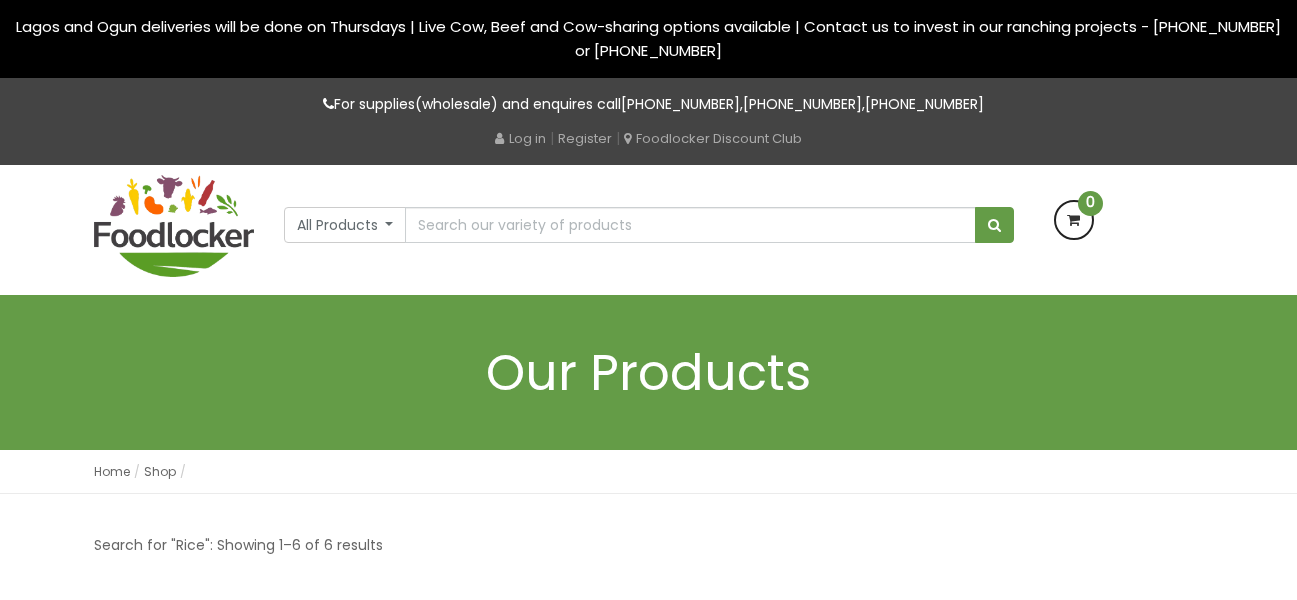 scroll, scrollTop: 0, scrollLeft: 0, axis: both 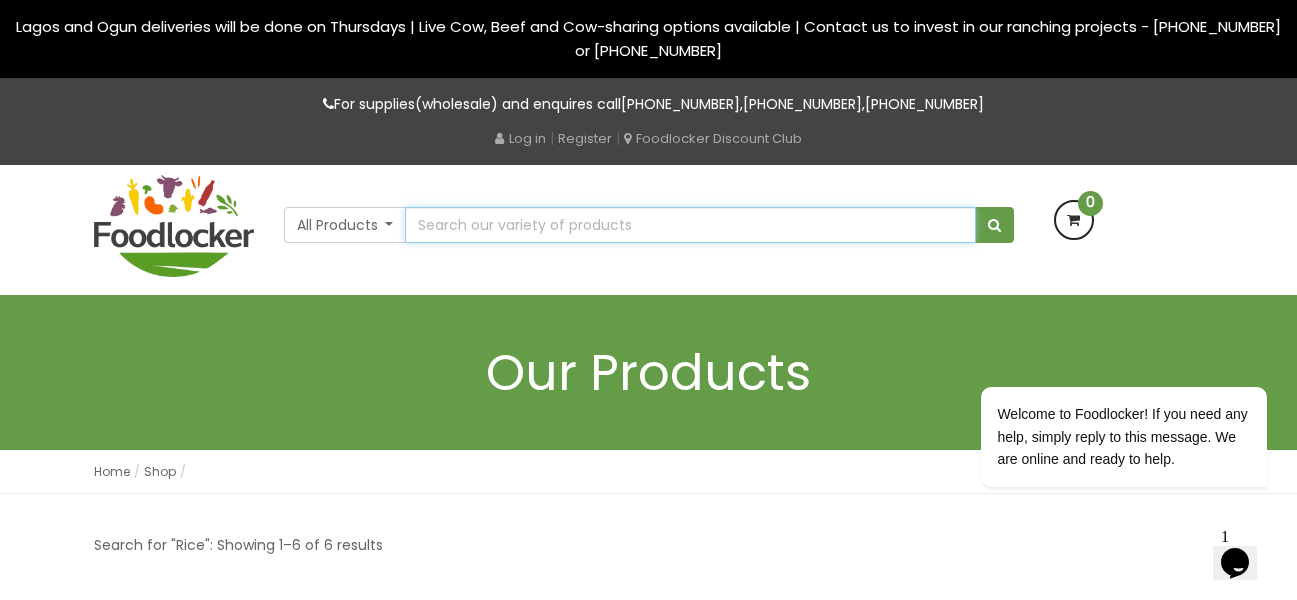 click at bounding box center [690, 225] 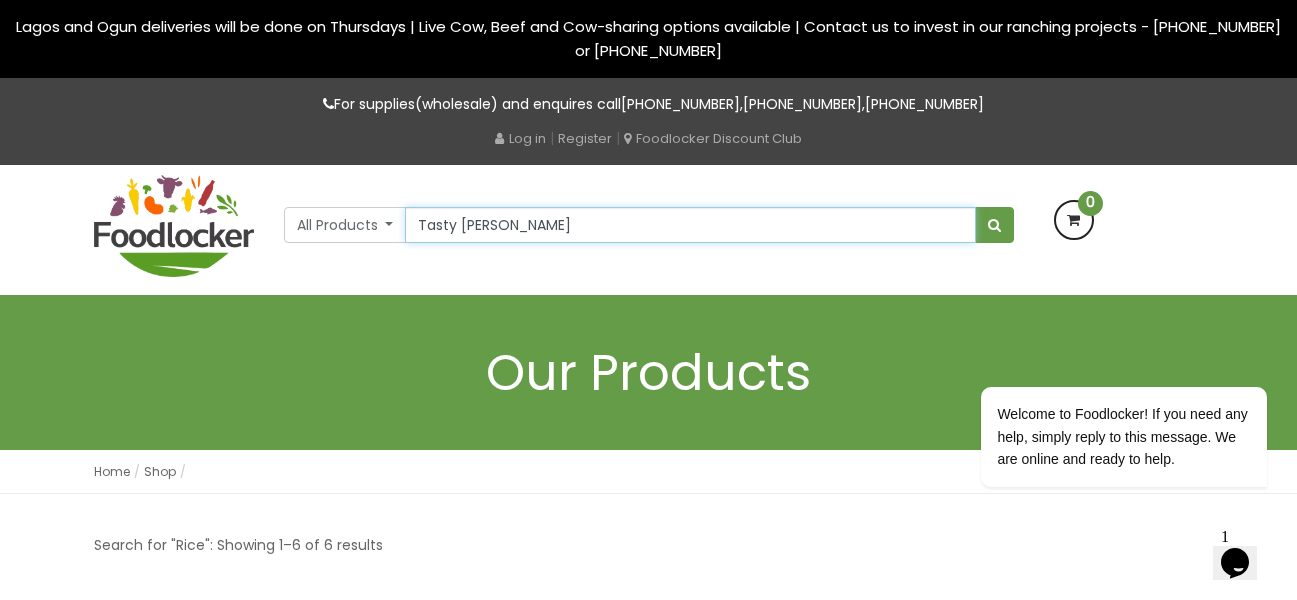 type on "Tasty Tom" 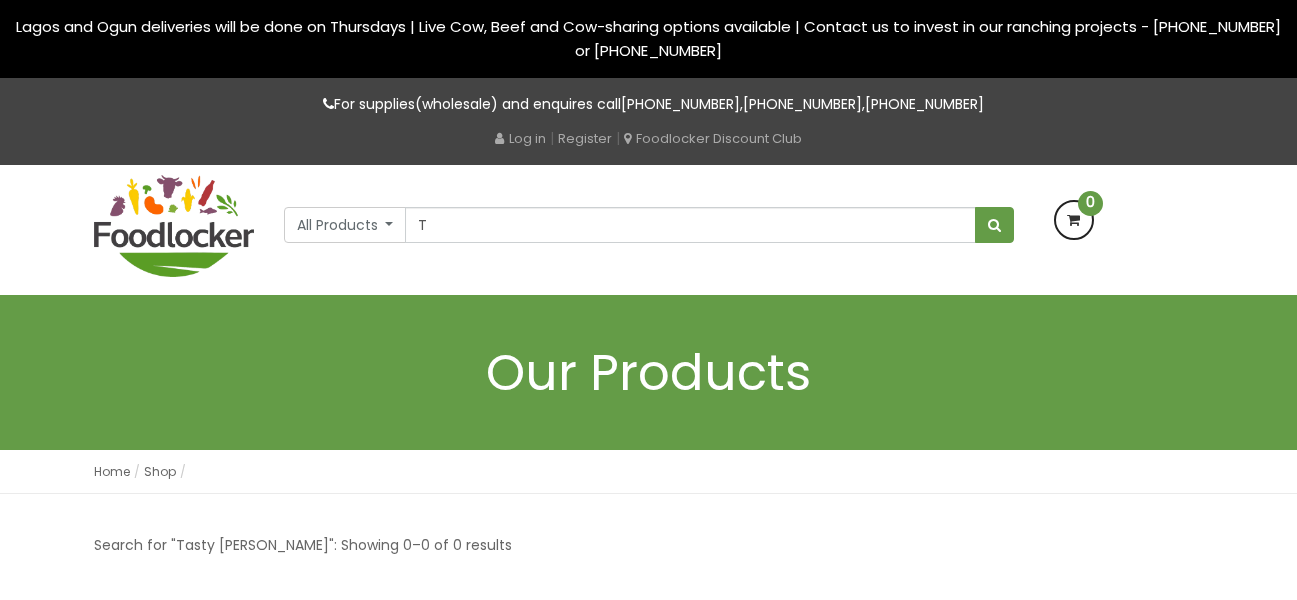 scroll, scrollTop: 0, scrollLeft: 0, axis: both 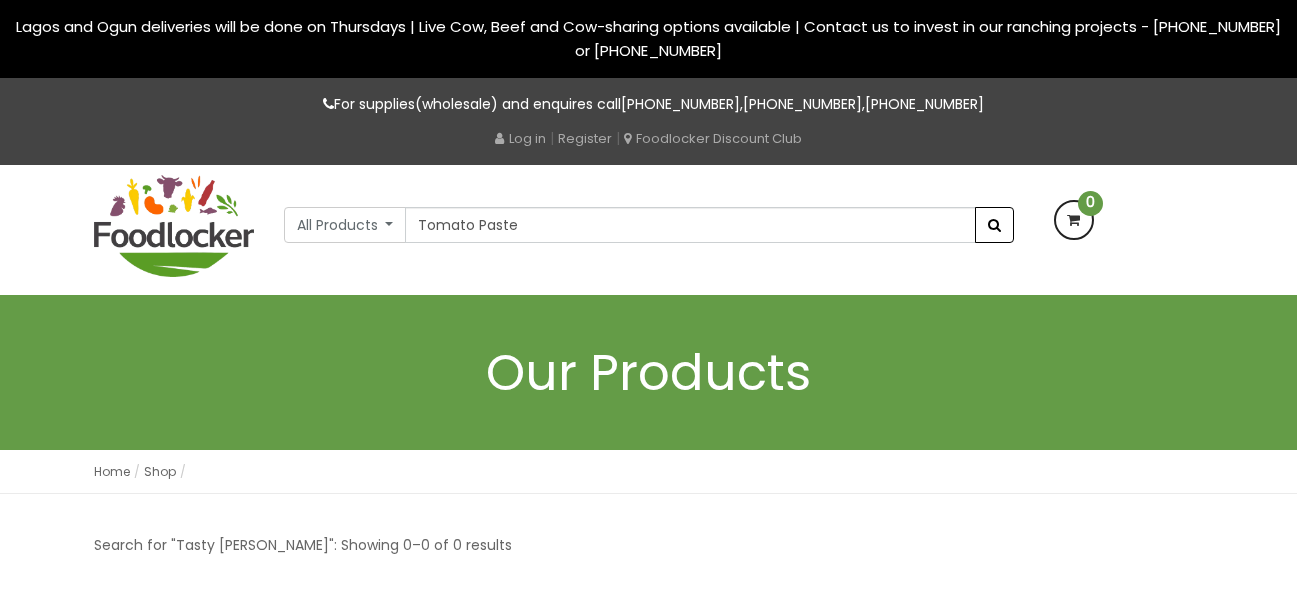 type on "Tomato Paste" 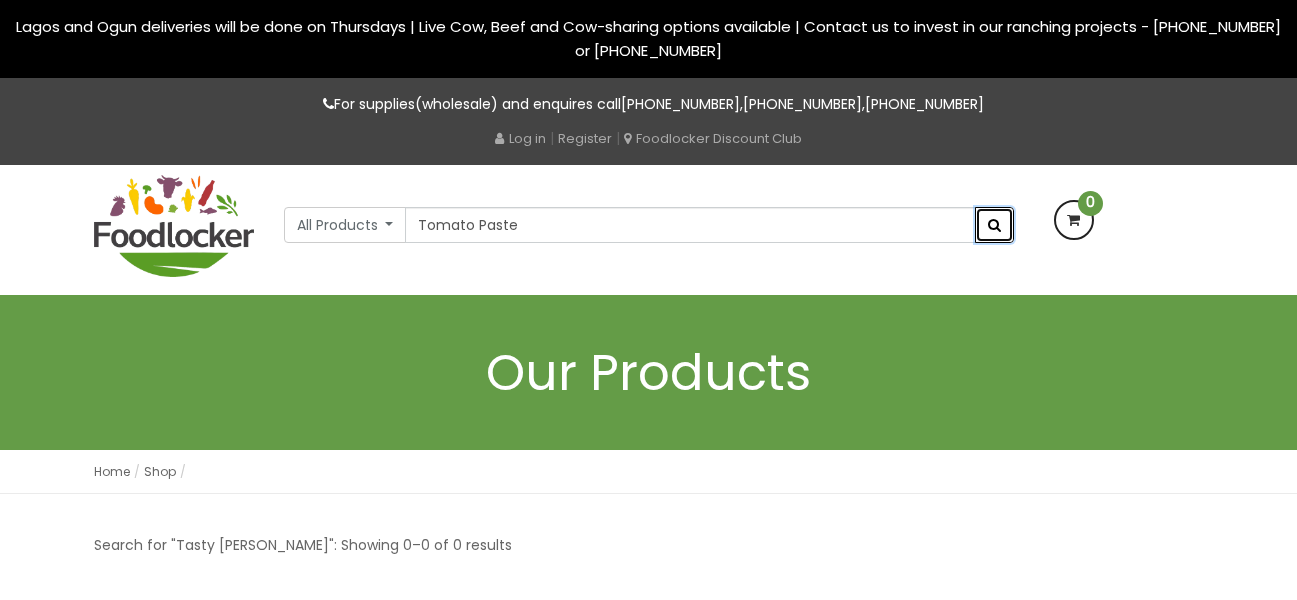 click at bounding box center (994, 225) 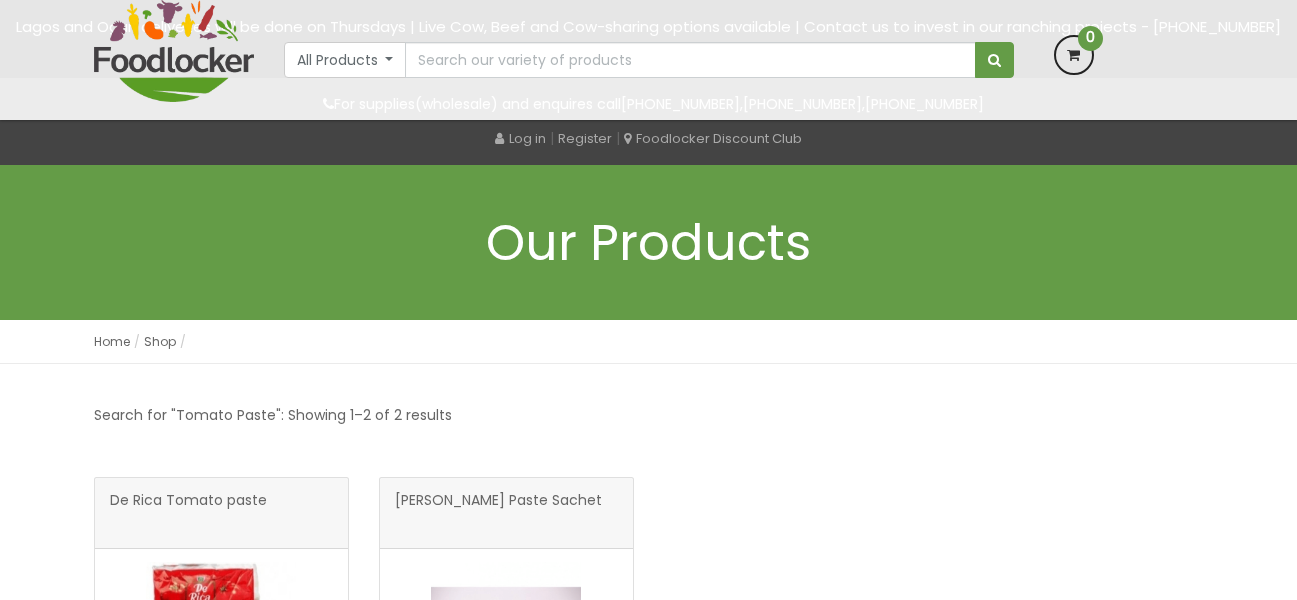 scroll, scrollTop: 315, scrollLeft: 0, axis: vertical 